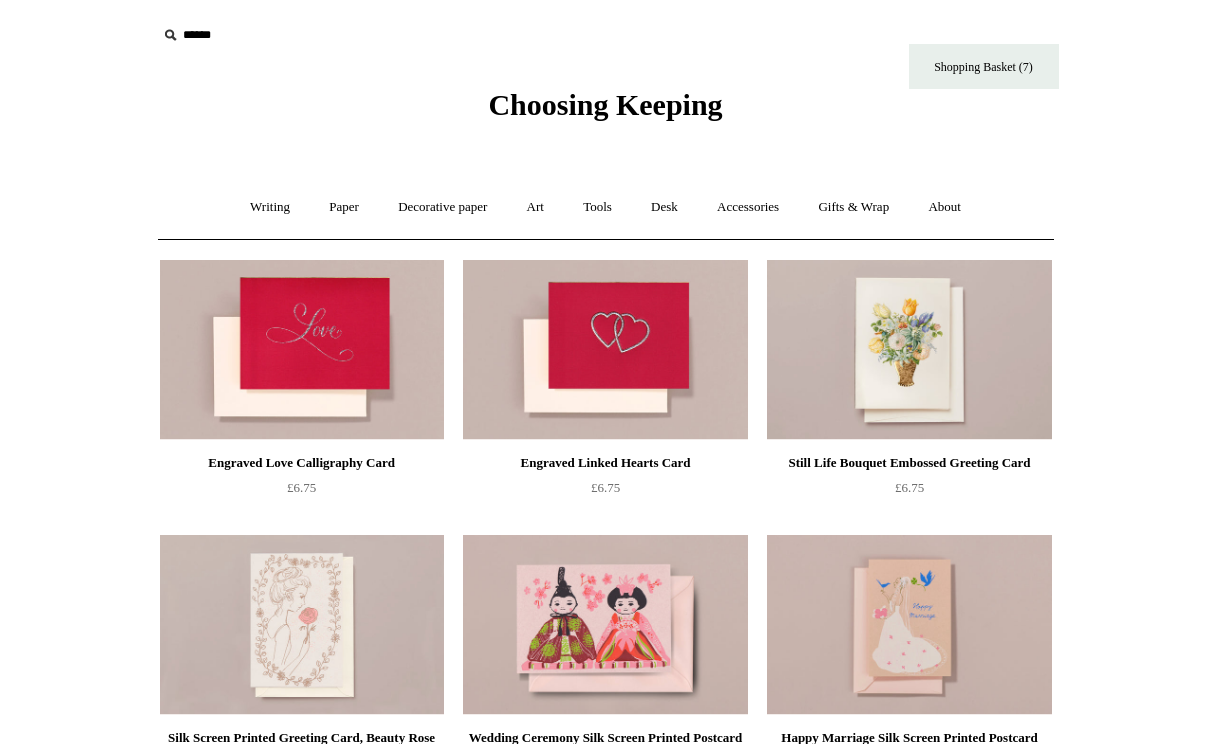 scroll, scrollTop: 0, scrollLeft: 0, axis: both 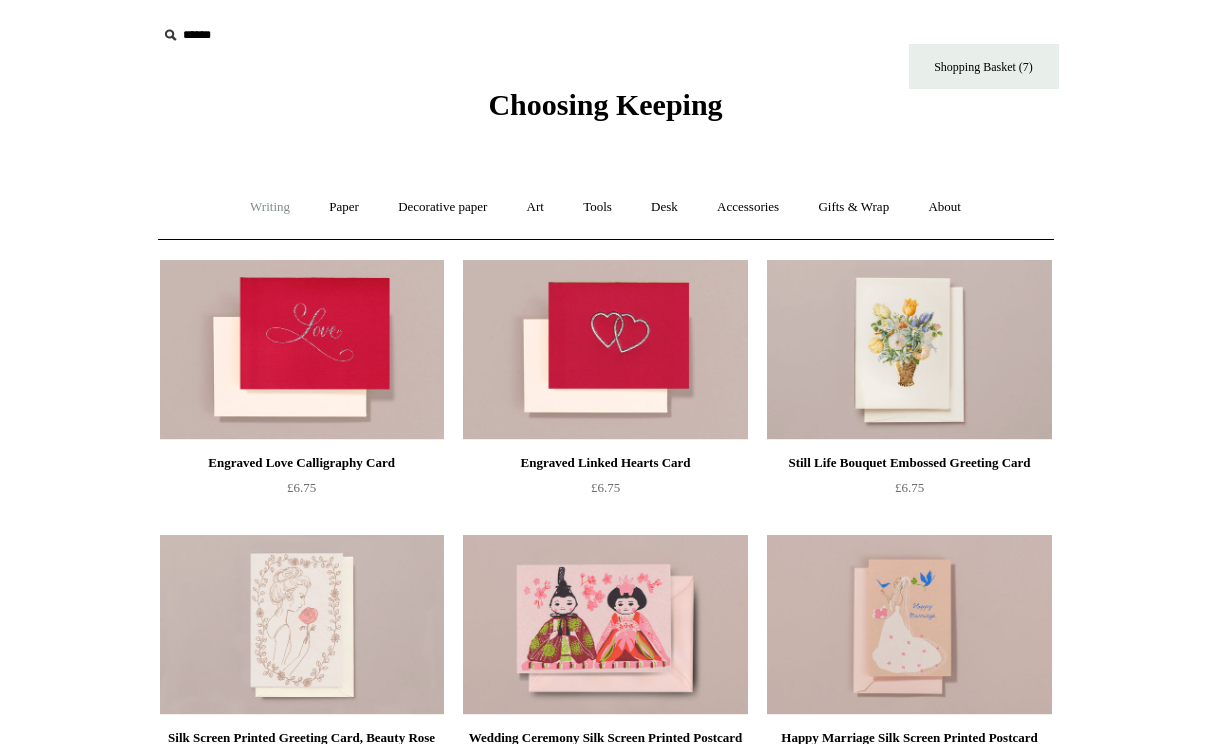 click on "Writing +" at bounding box center (270, 207) 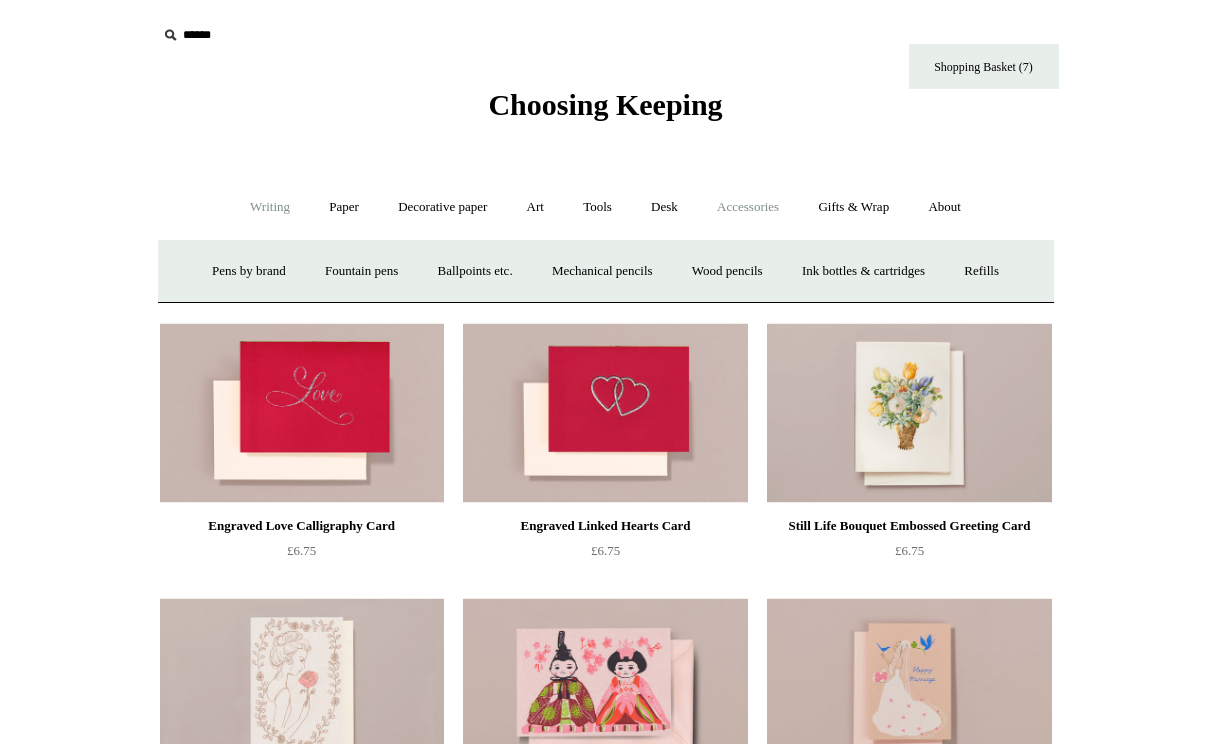 click on "Accessories +" at bounding box center (748, 207) 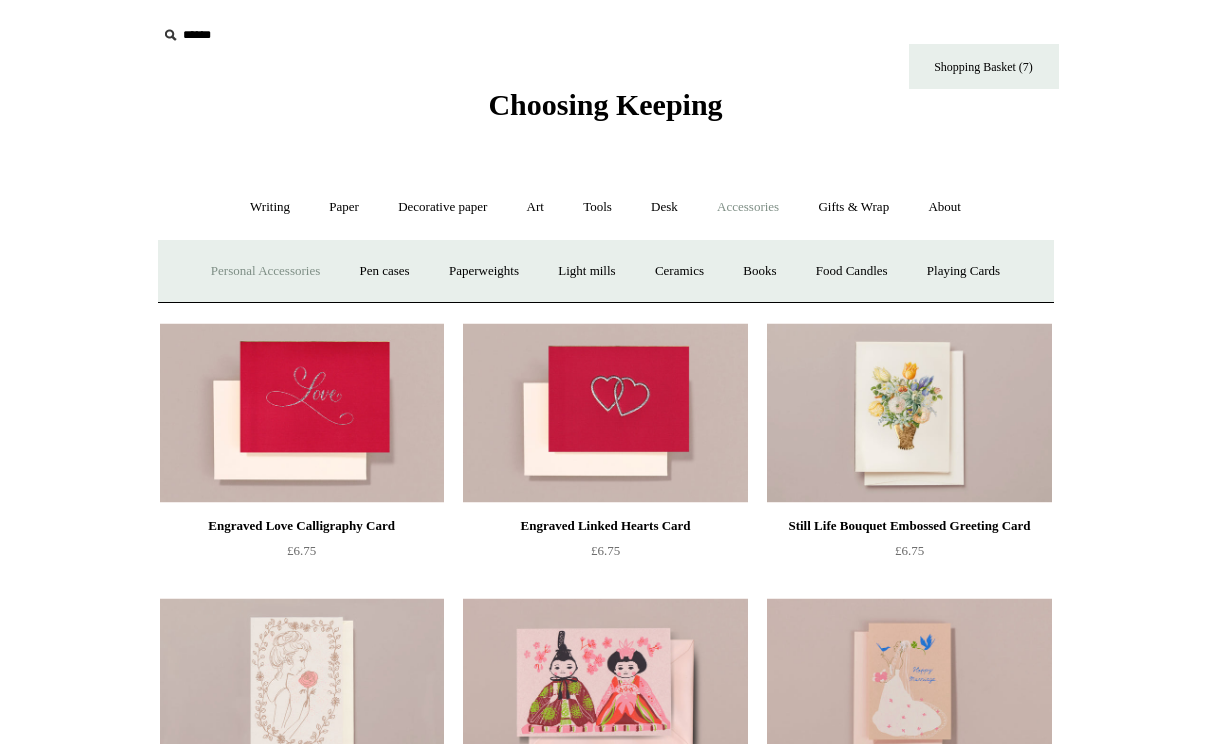 click on "Personal Accessories +" at bounding box center [265, 271] 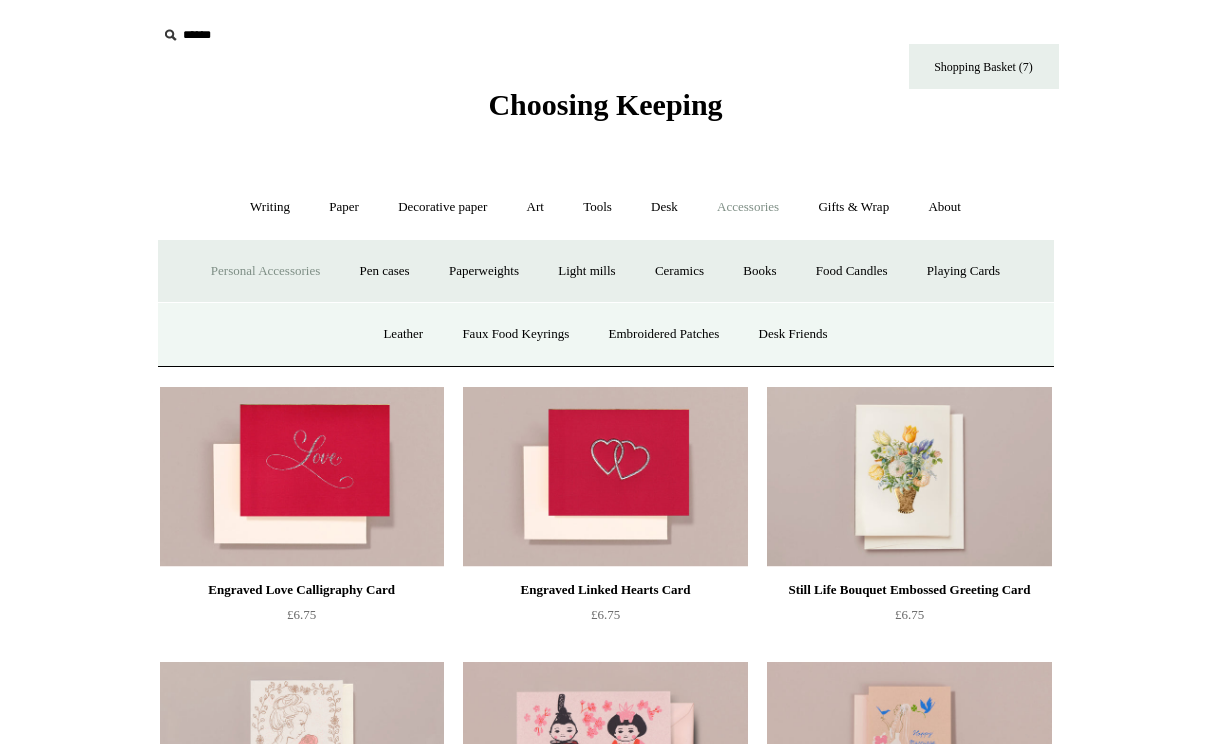 click on "Personal Accessories -" at bounding box center [265, 271] 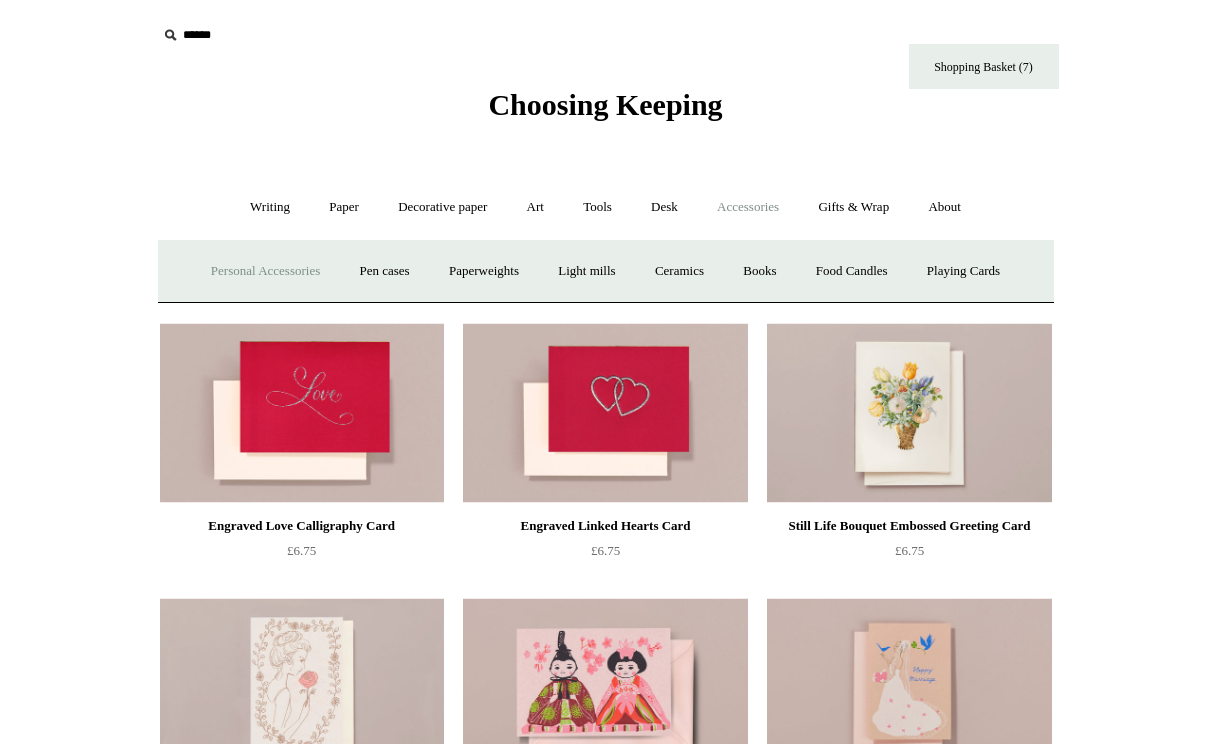 click on "Personal Accessories +" at bounding box center (265, 271) 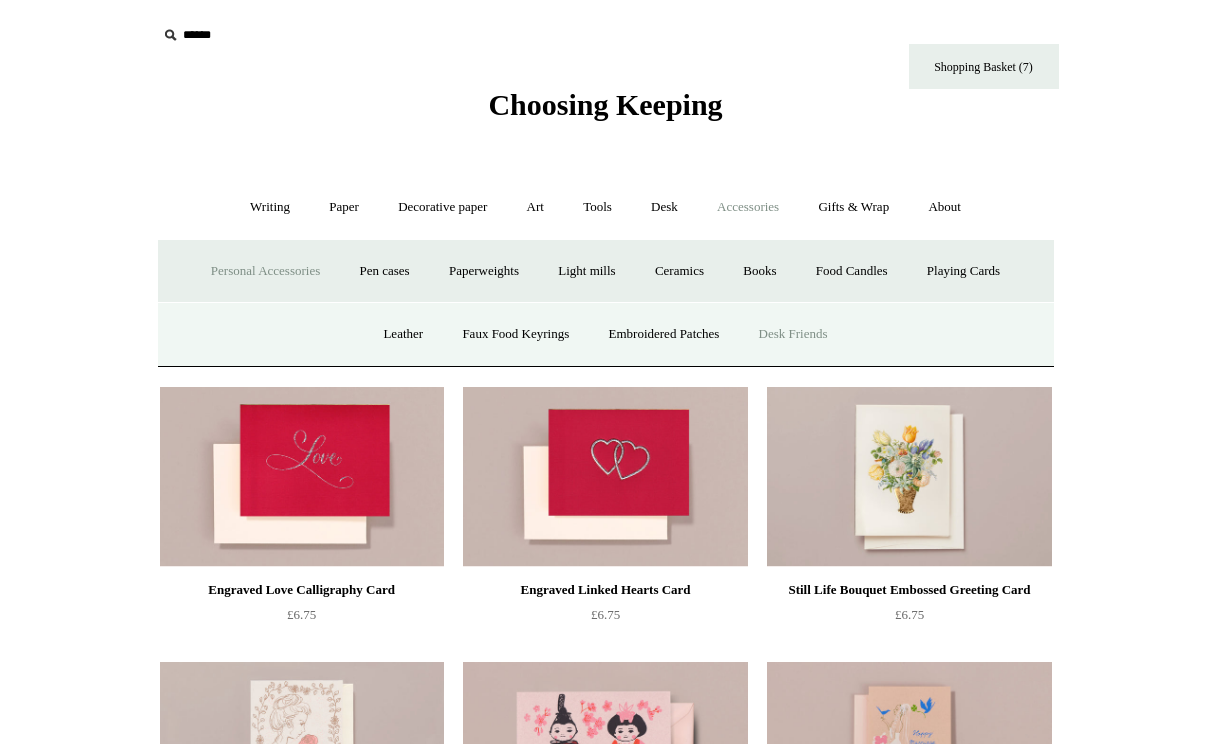 click on "Desk Friends" at bounding box center (793, 334) 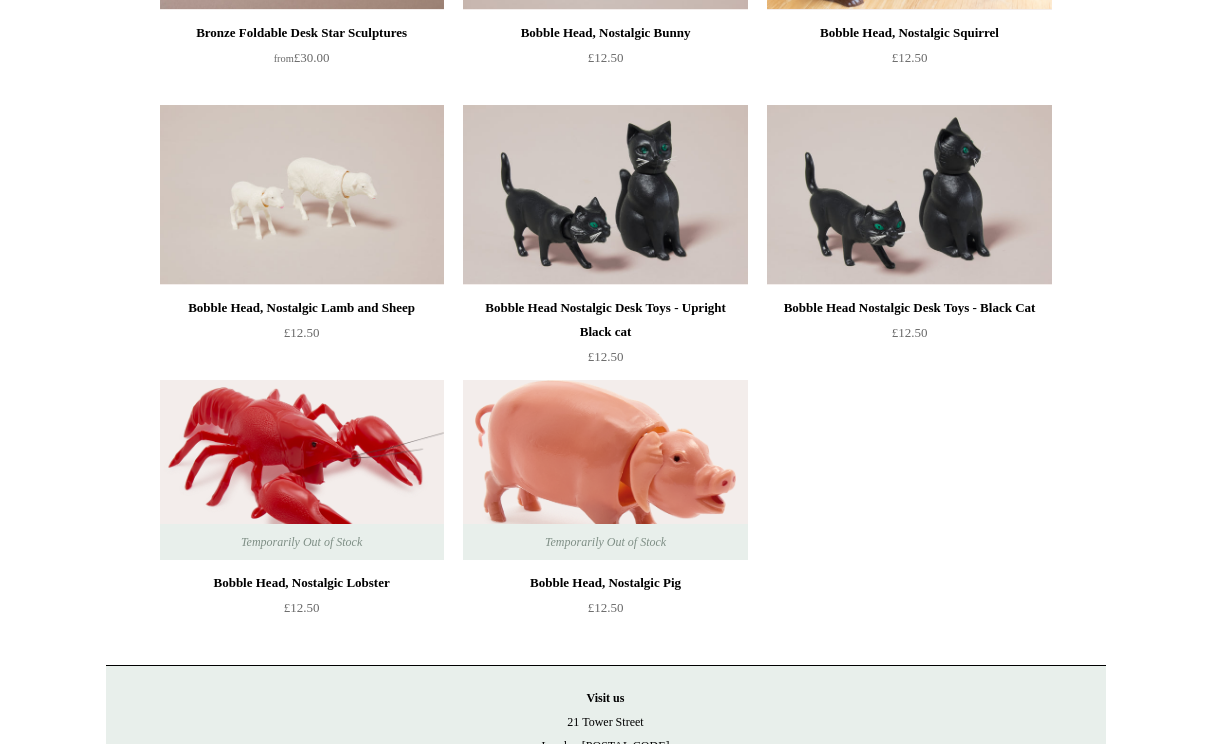scroll, scrollTop: 0, scrollLeft: 0, axis: both 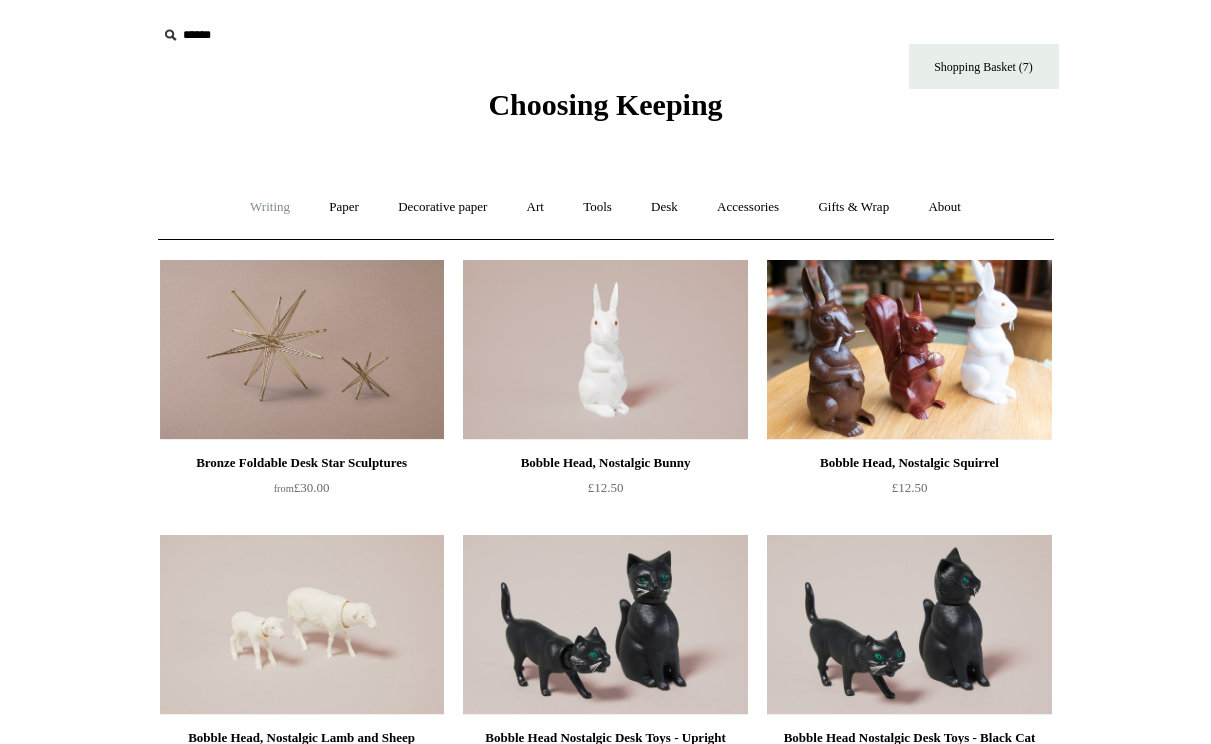 click on "Writing +" at bounding box center (270, 207) 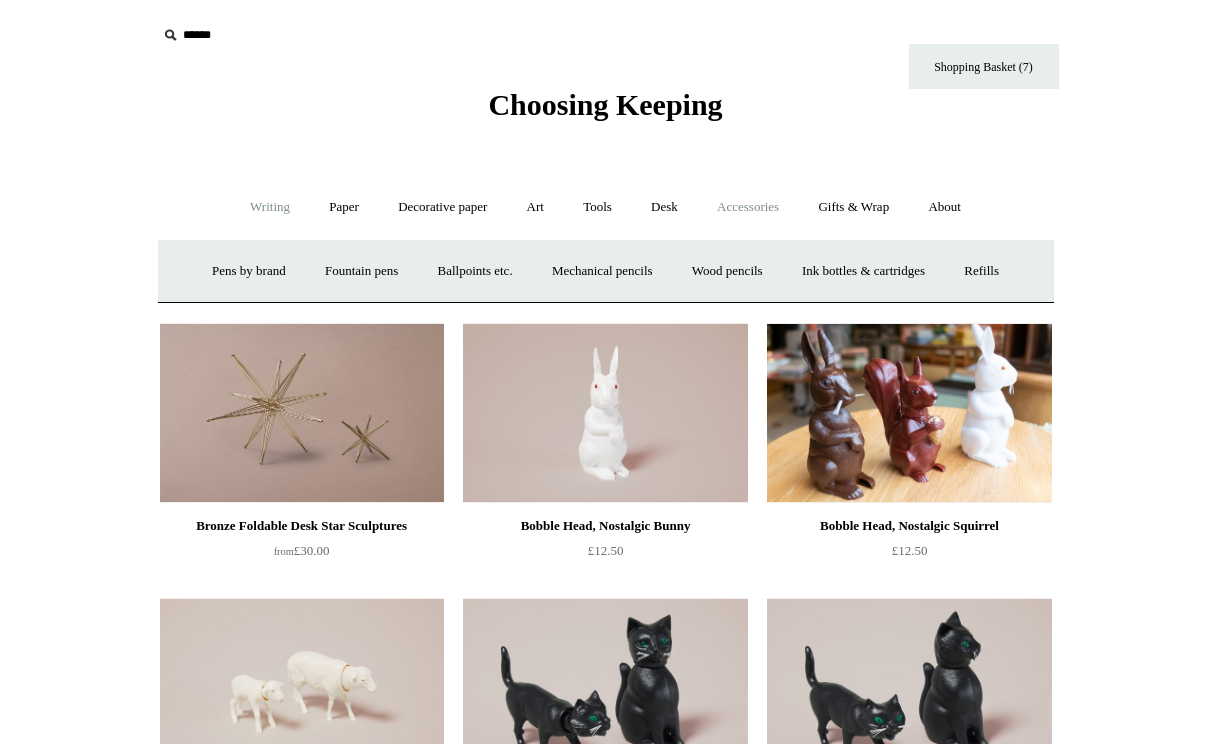 click on "Accessories +" at bounding box center (748, 207) 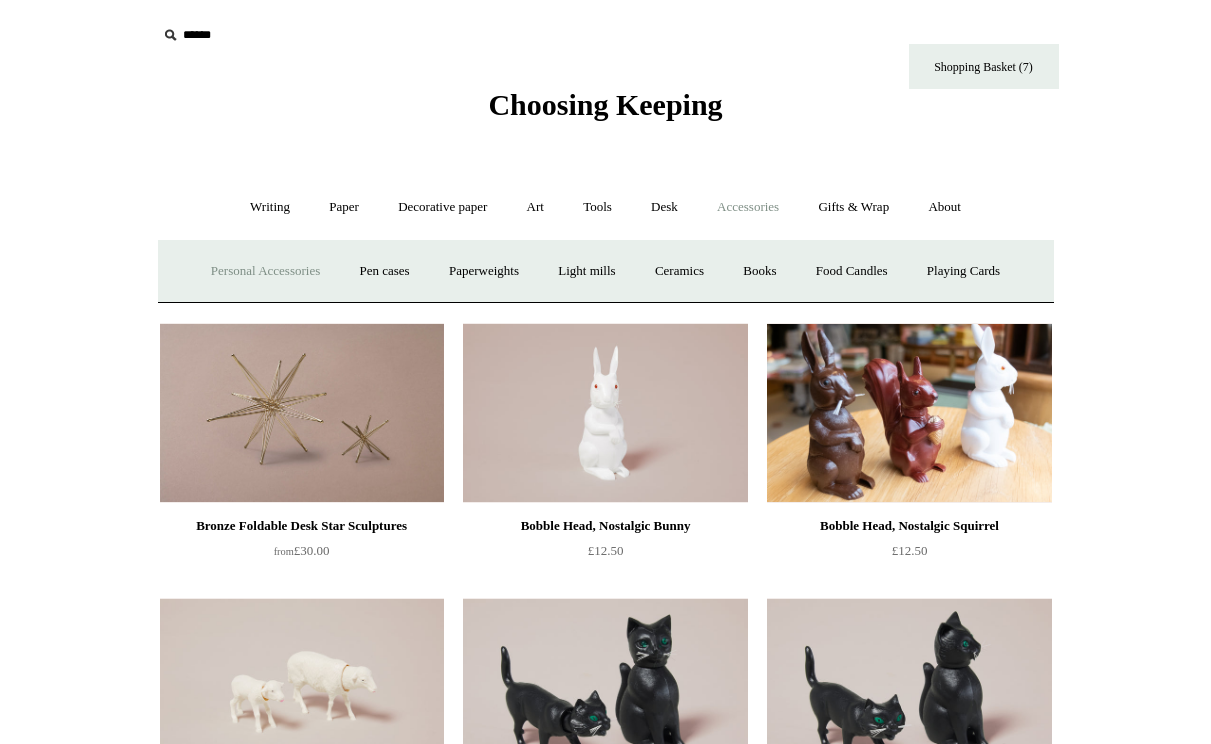 click on "Personal Accessories +" at bounding box center [265, 271] 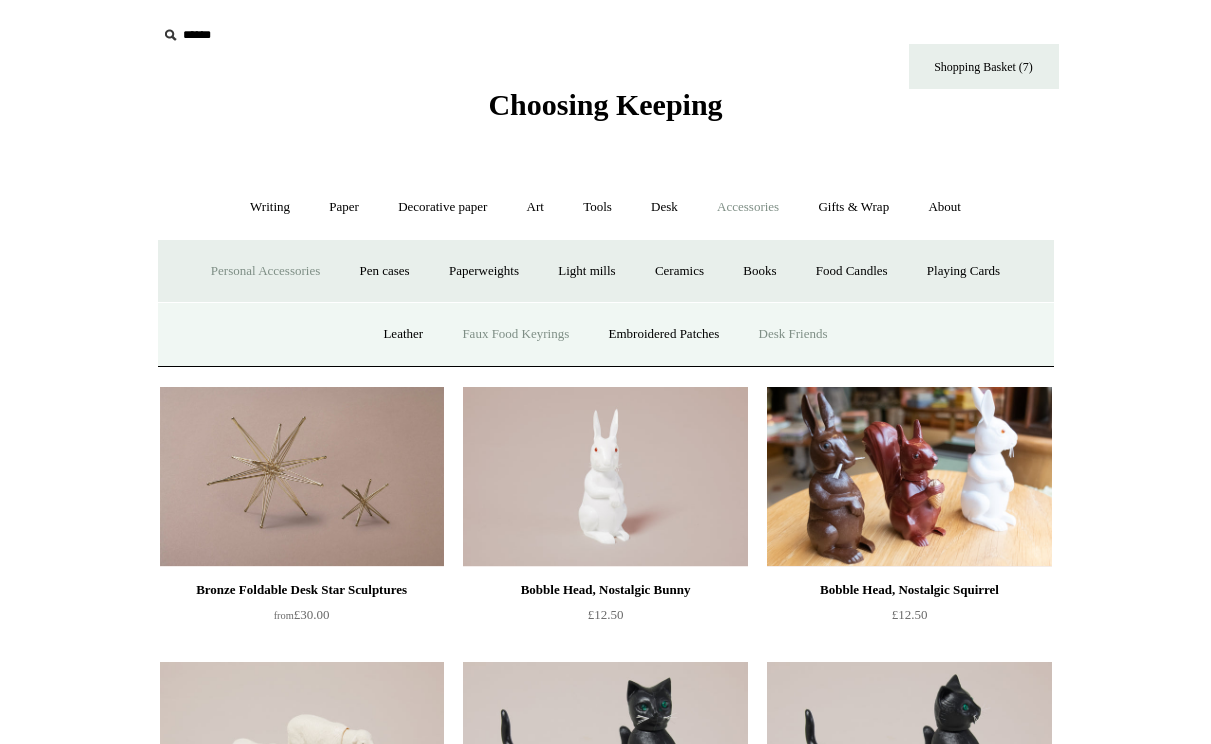 click on "Faux Food Keyrings" at bounding box center (515, 334) 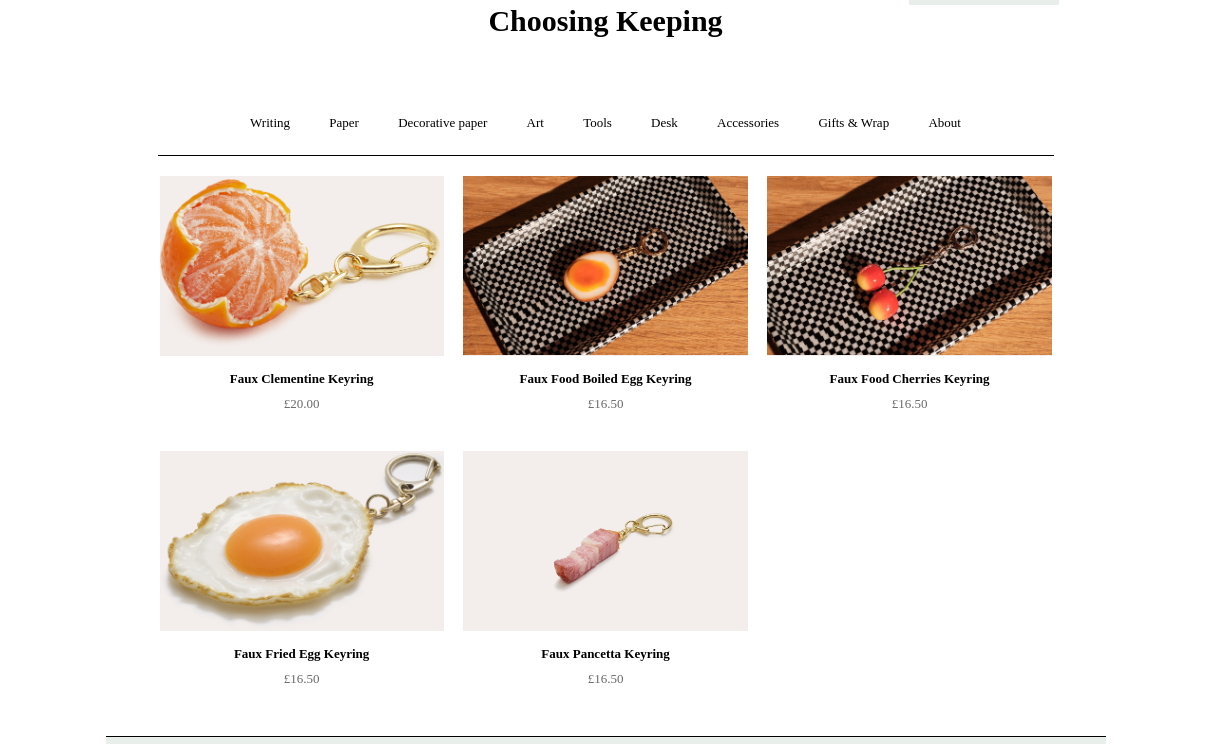 scroll, scrollTop: 0, scrollLeft: 0, axis: both 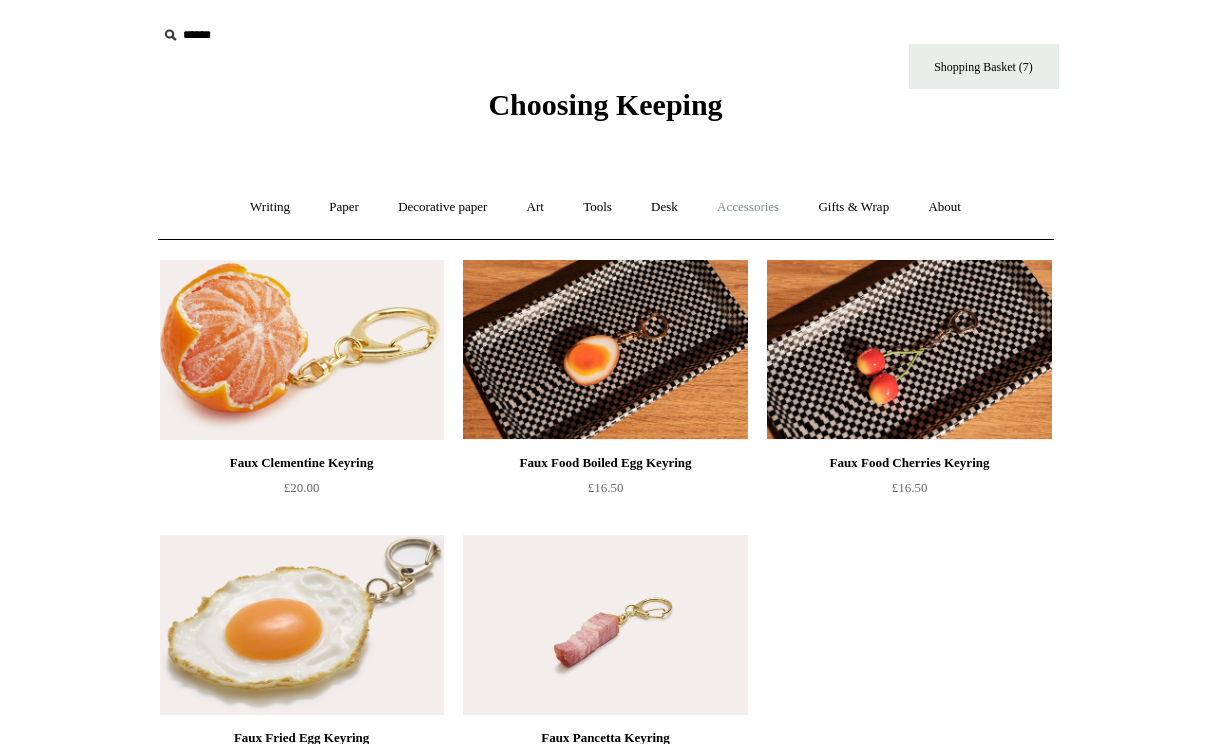 click on "Accessories +" at bounding box center [748, 207] 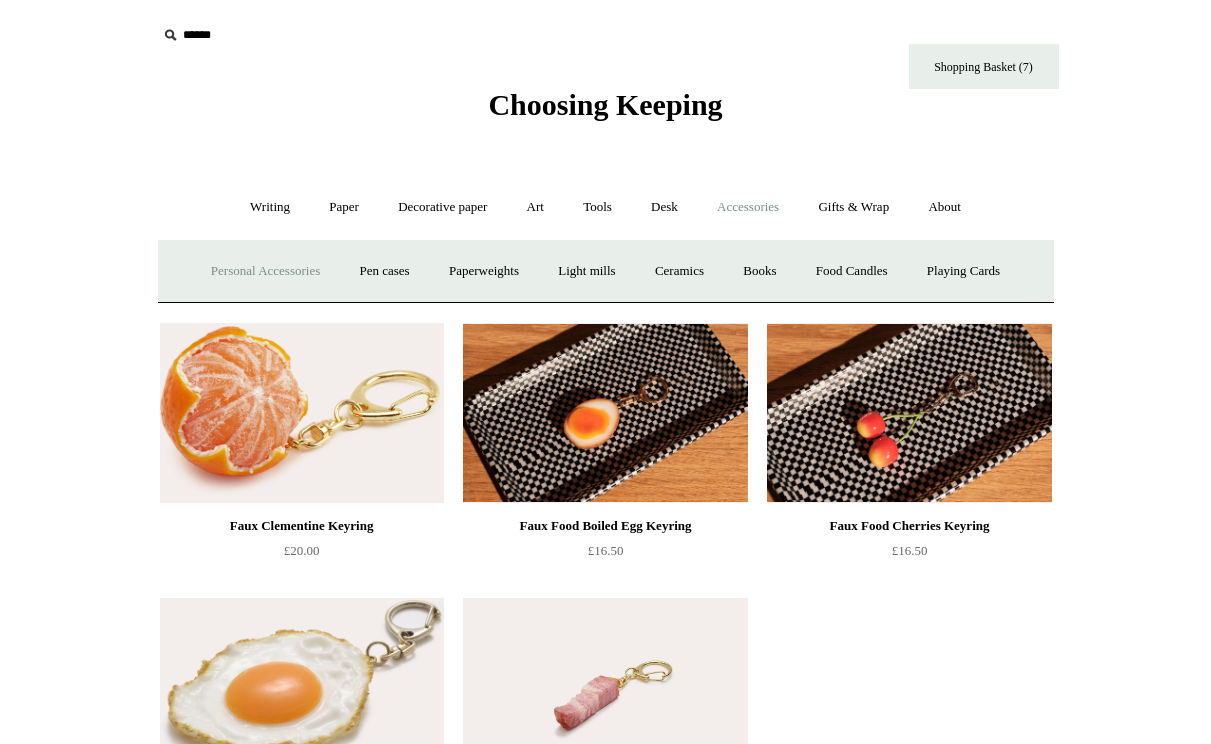 click on "Personal Accessories +" at bounding box center [265, 271] 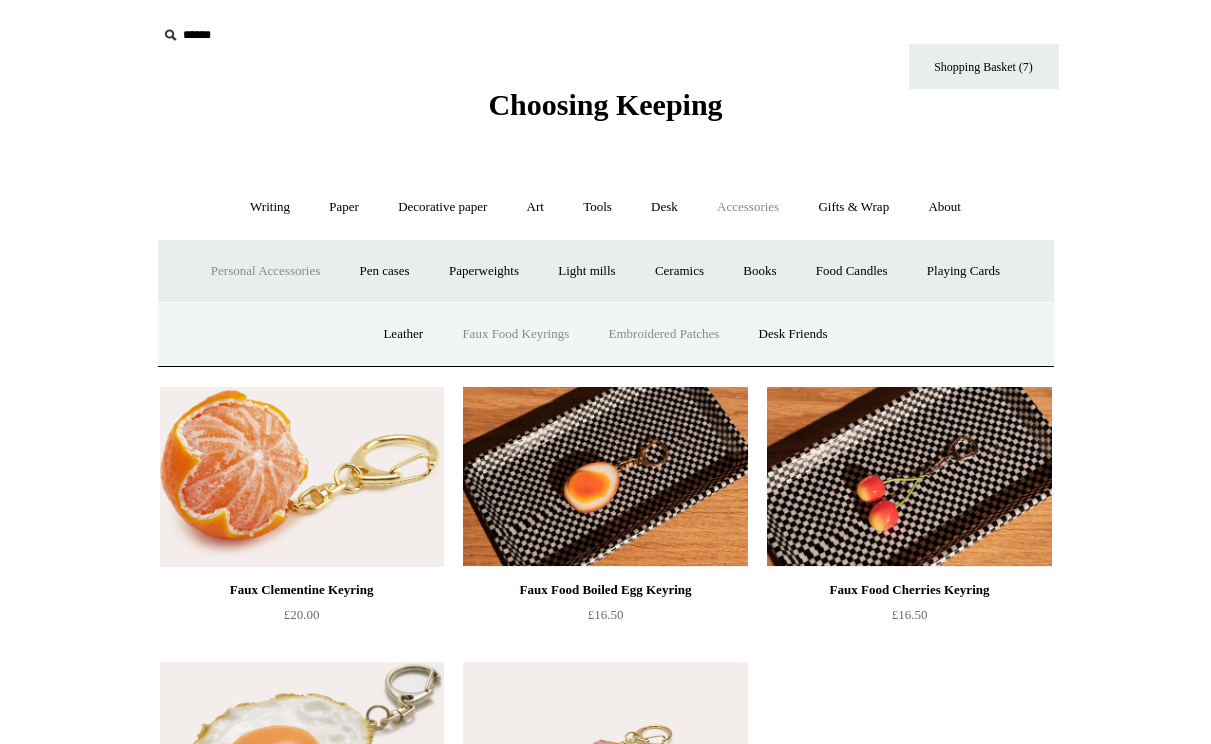 click on "Embroidered Patches" at bounding box center (664, 334) 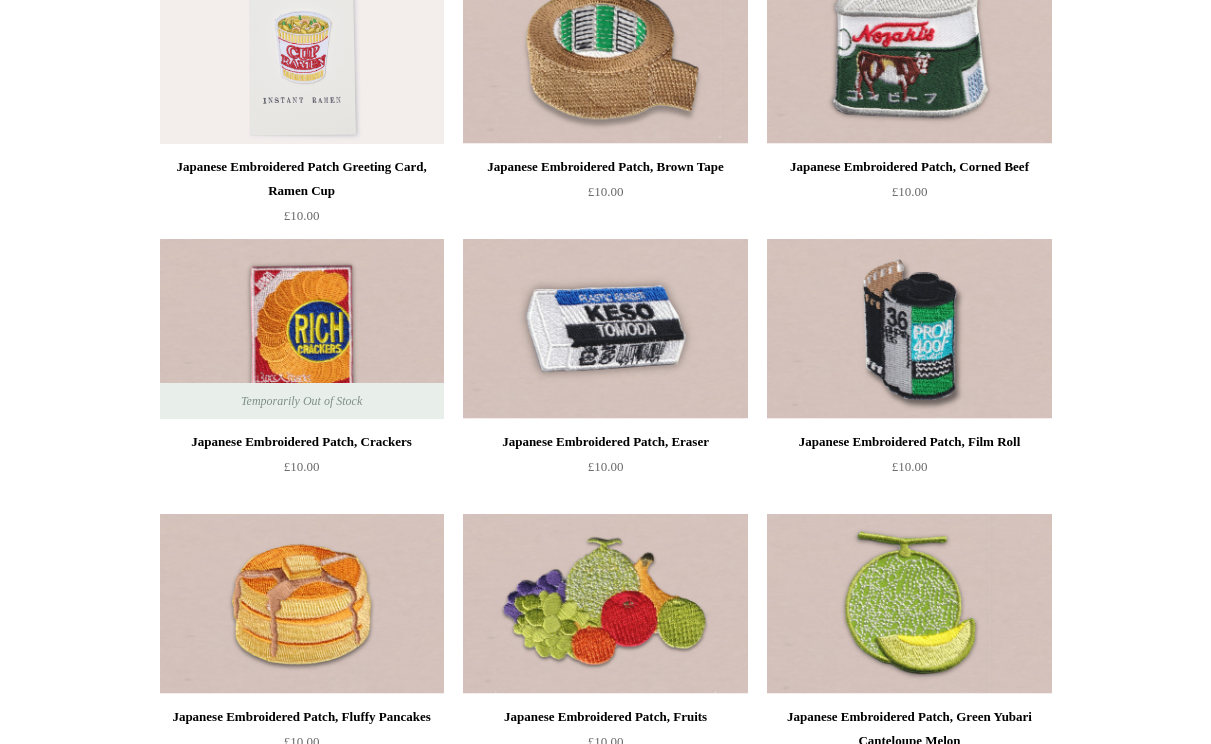 scroll, scrollTop: 0, scrollLeft: 0, axis: both 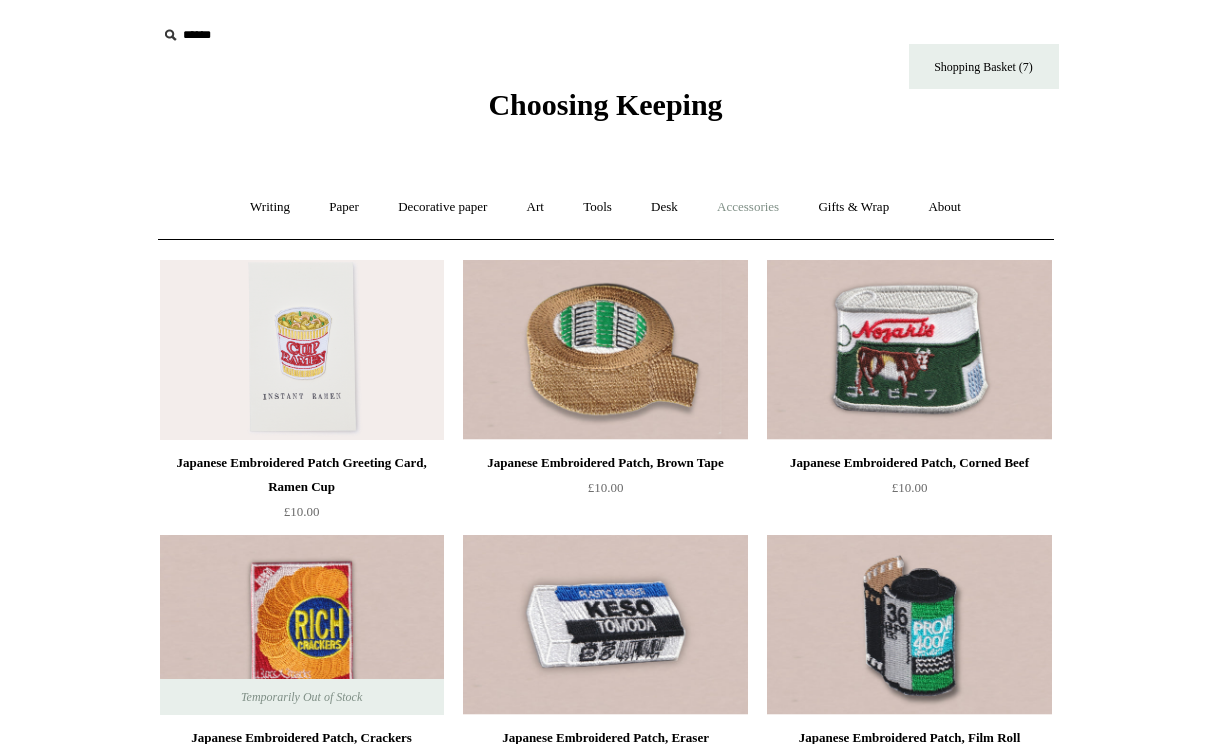 click on "Accessories +" at bounding box center [748, 207] 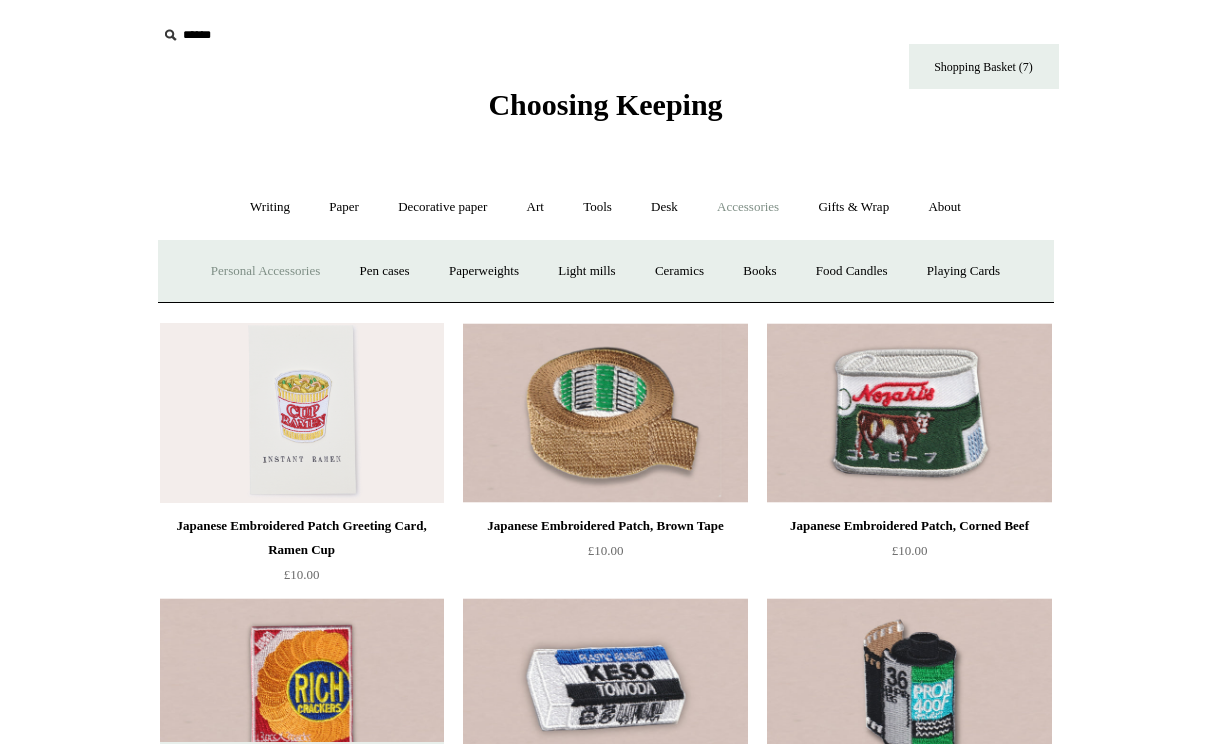 click on "Personal Accessories +" at bounding box center [265, 271] 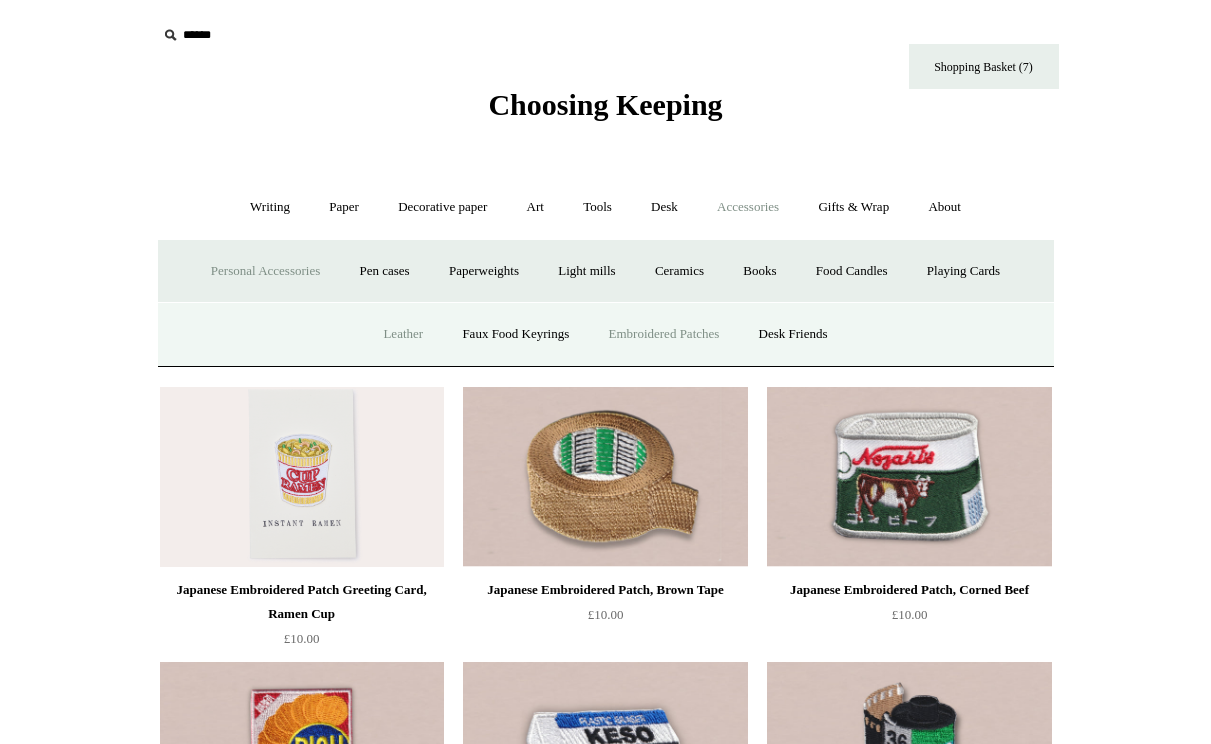 click on "Leather" at bounding box center [403, 334] 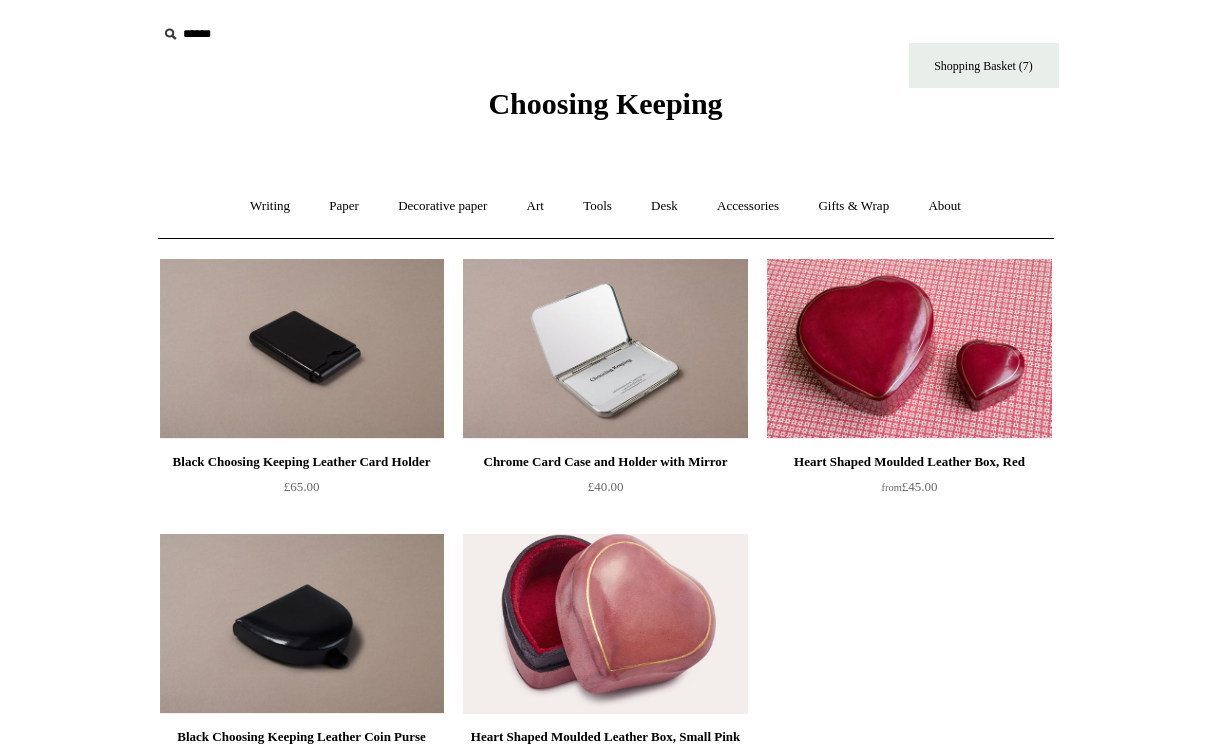 scroll, scrollTop: 0, scrollLeft: 0, axis: both 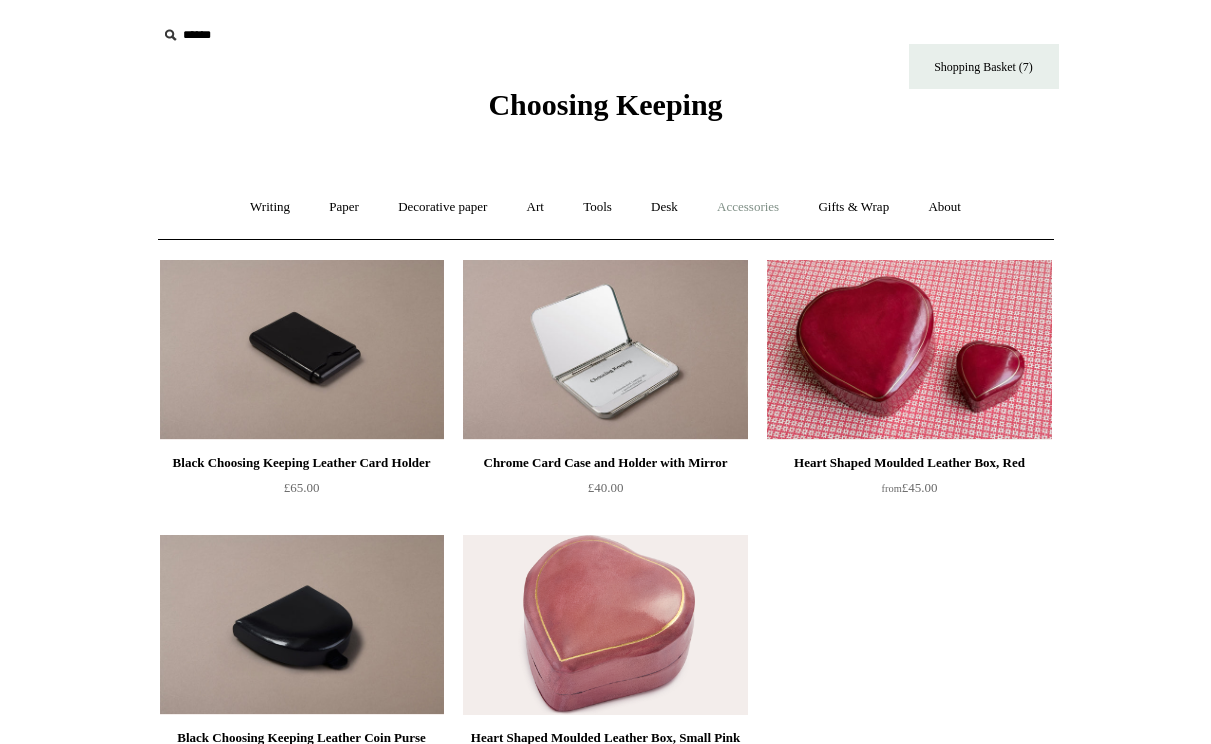 click on "Accessories +" at bounding box center (748, 207) 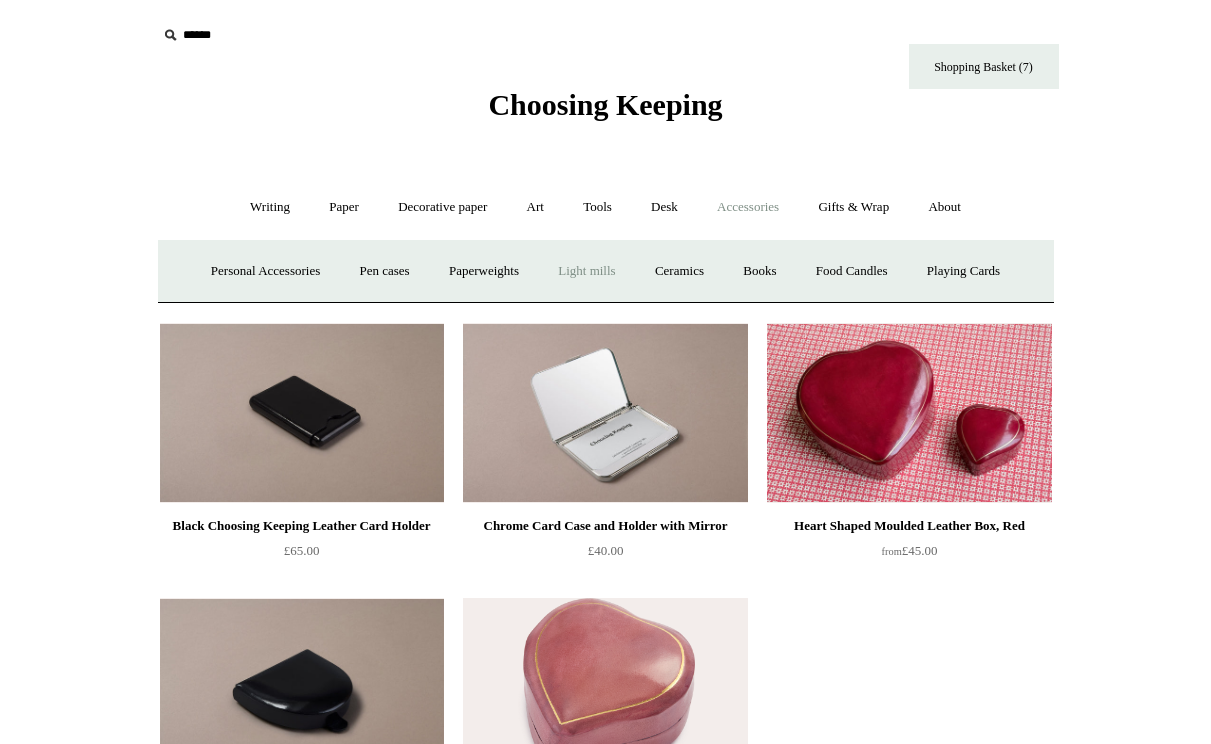 click on "Light mills" at bounding box center [586, 271] 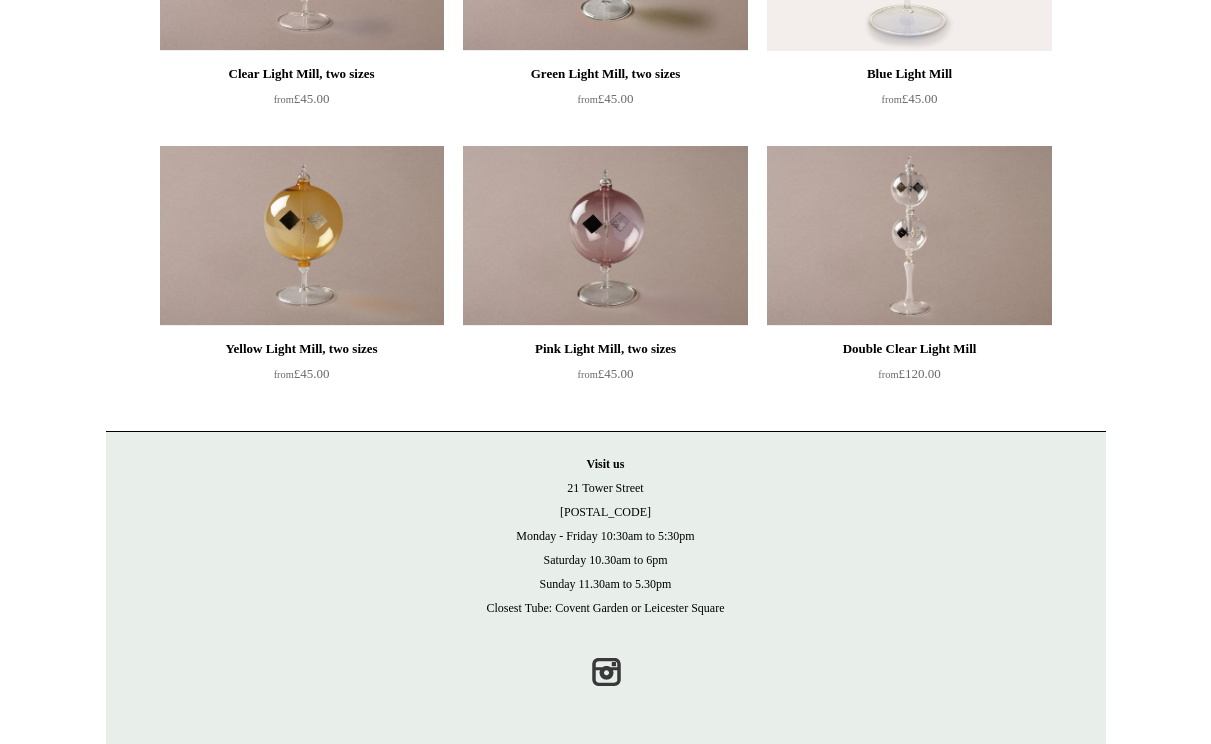 scroll, scrollTop: 0, scrollLeft: 0, axis: both 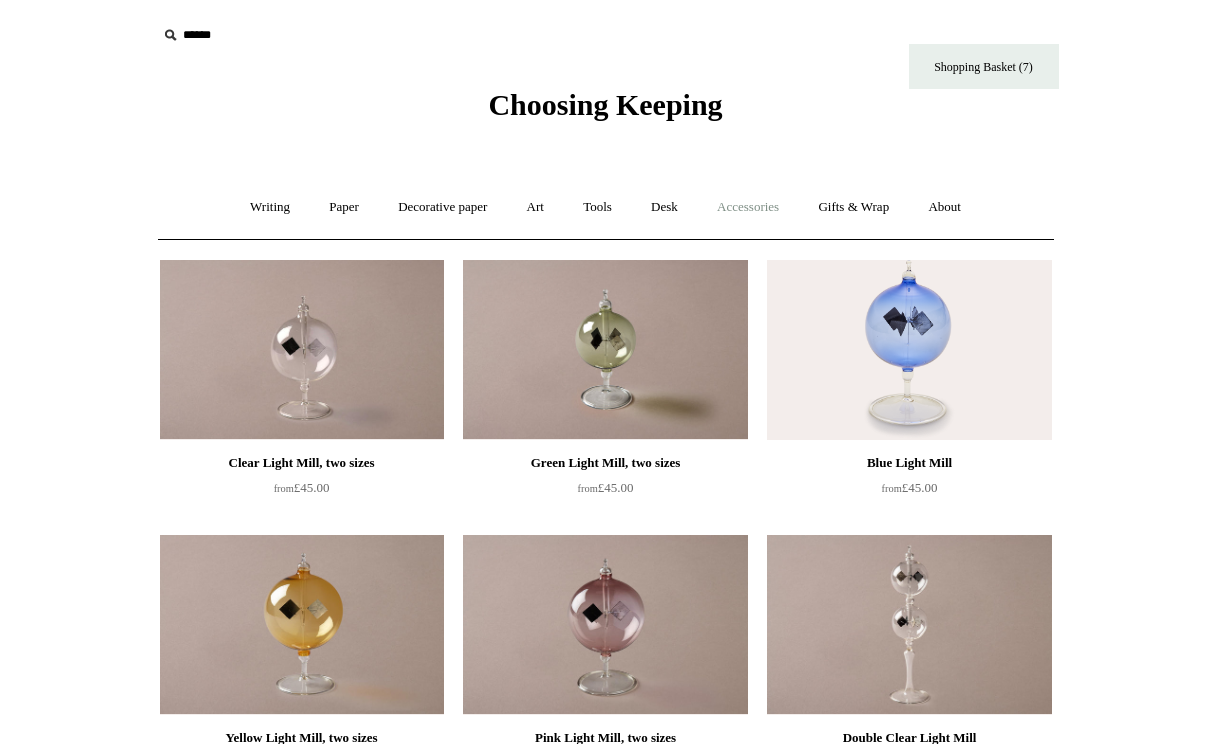 click on "Accessories +" at bounding box center (748, 207) 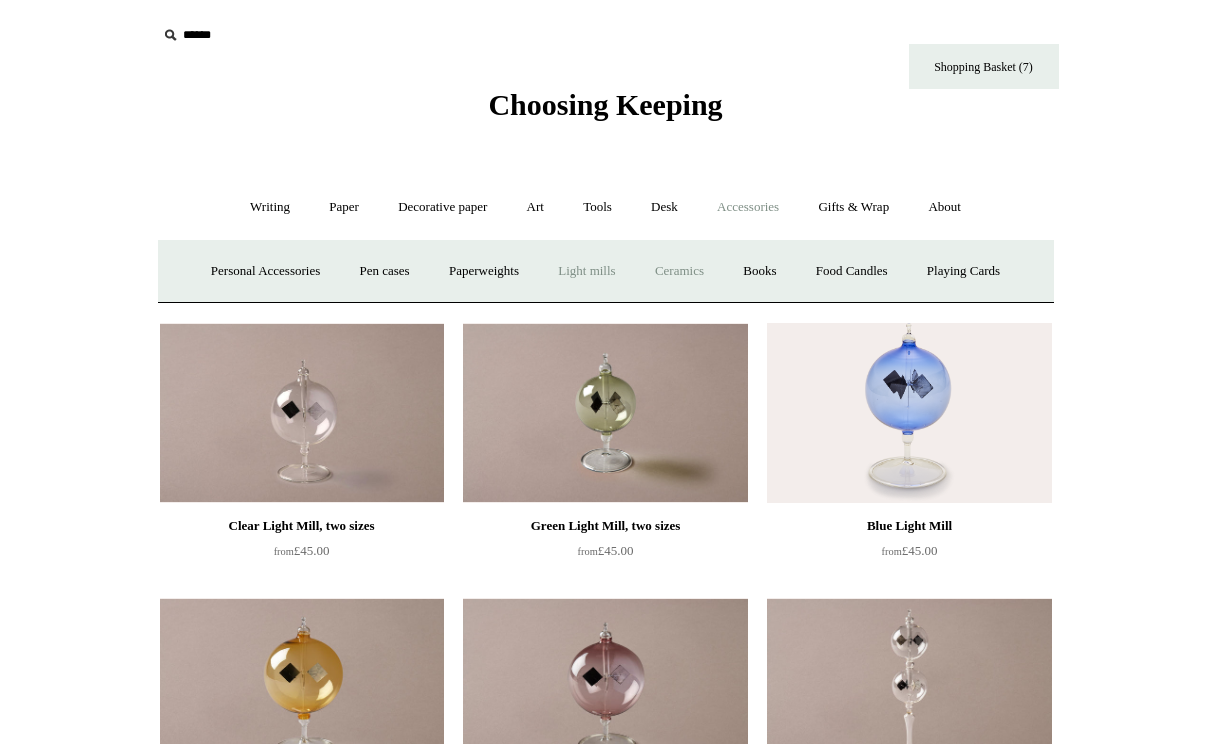 click on "Ceramics  +" at bounding box center [679, 271] 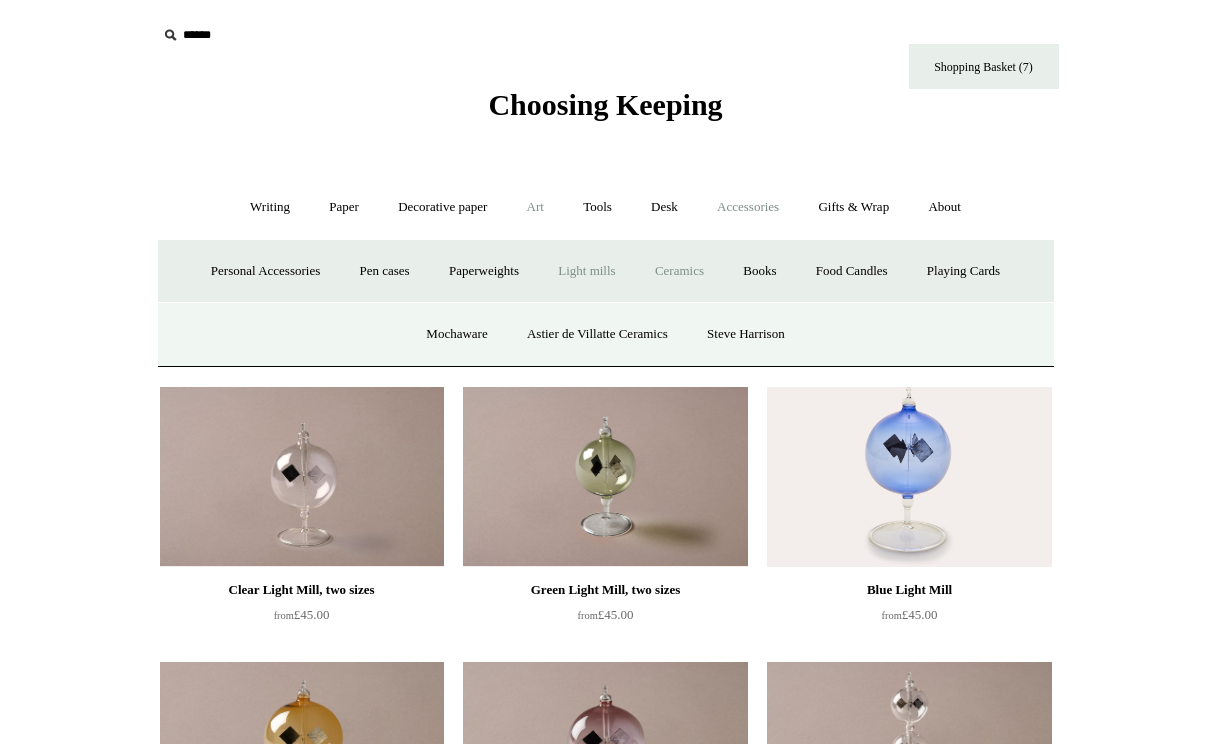 click on "Art +" at bounding box center (535, 207) 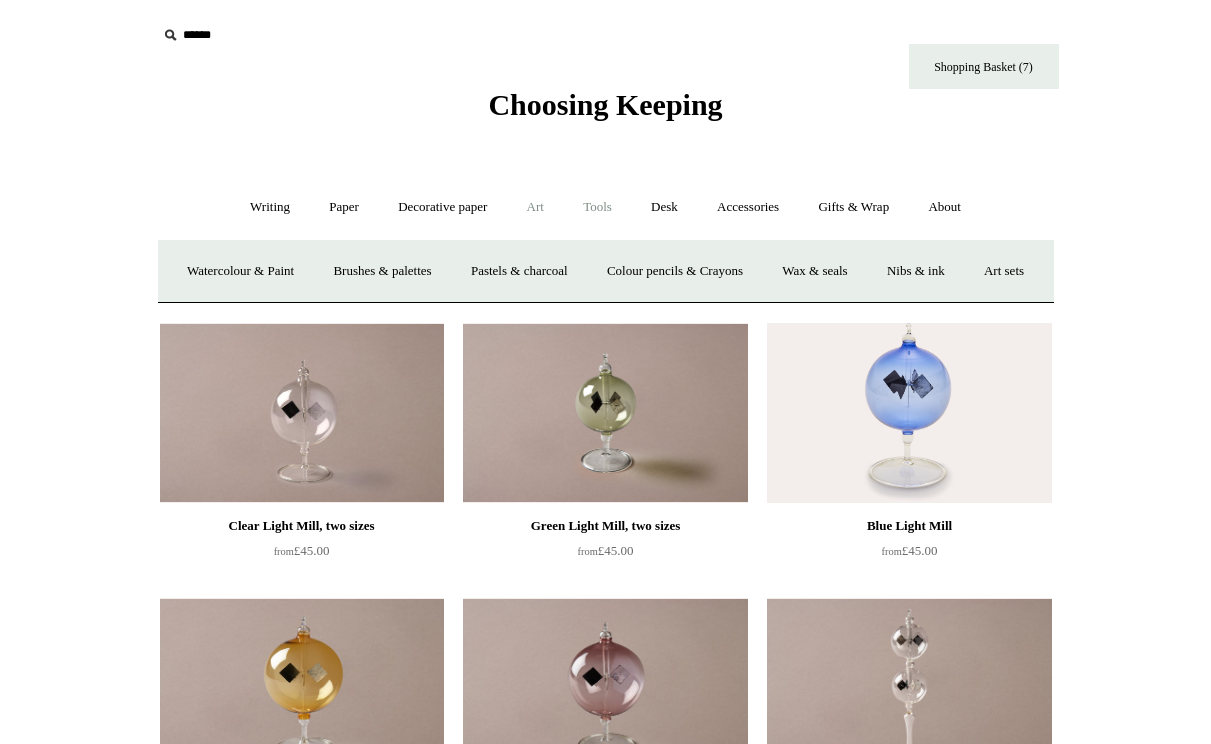 click on "Tools +" at bounding box center [597, 207] 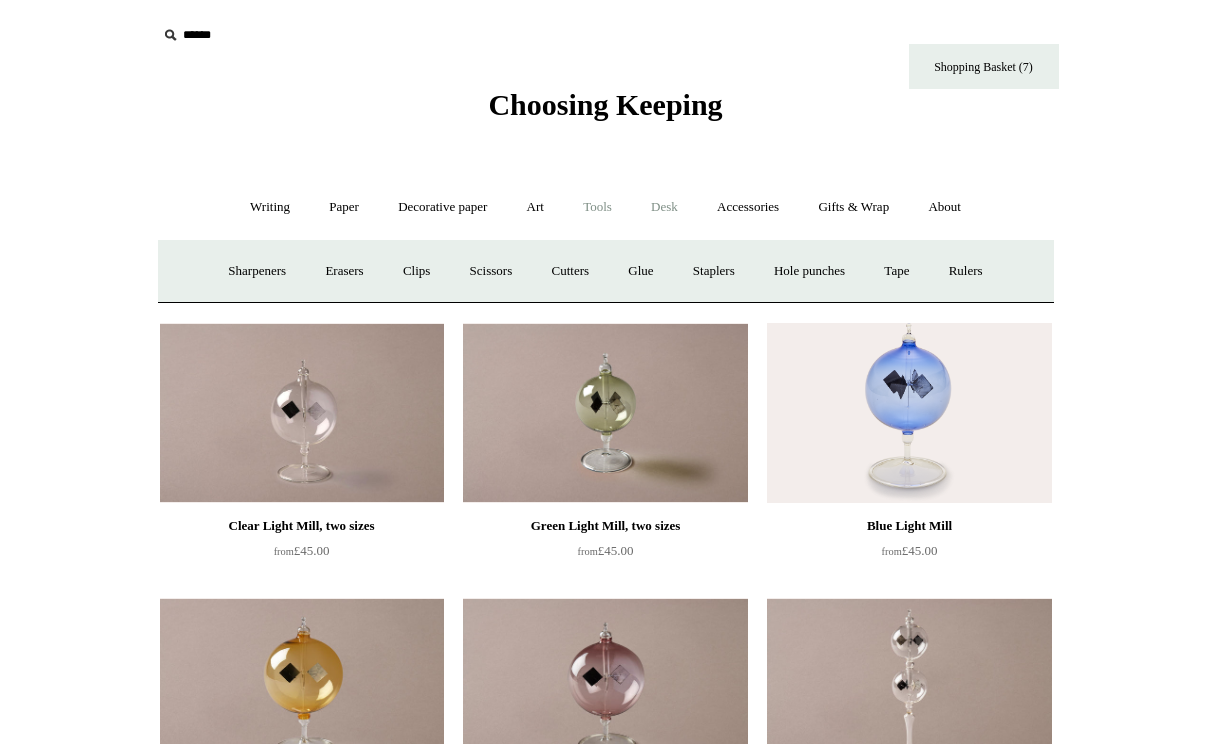 click on "Desk +" at bounding box center [664, 207] 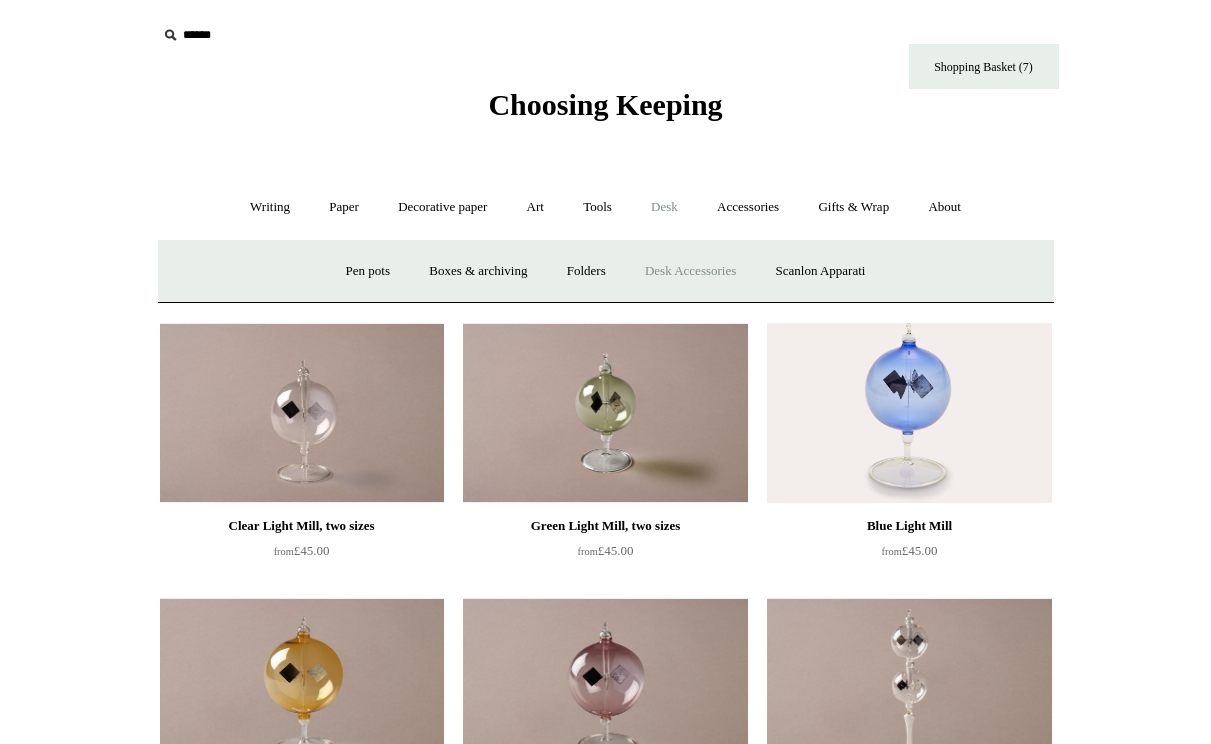 click on "Desk Accessories" at bounding box center [690, 271] 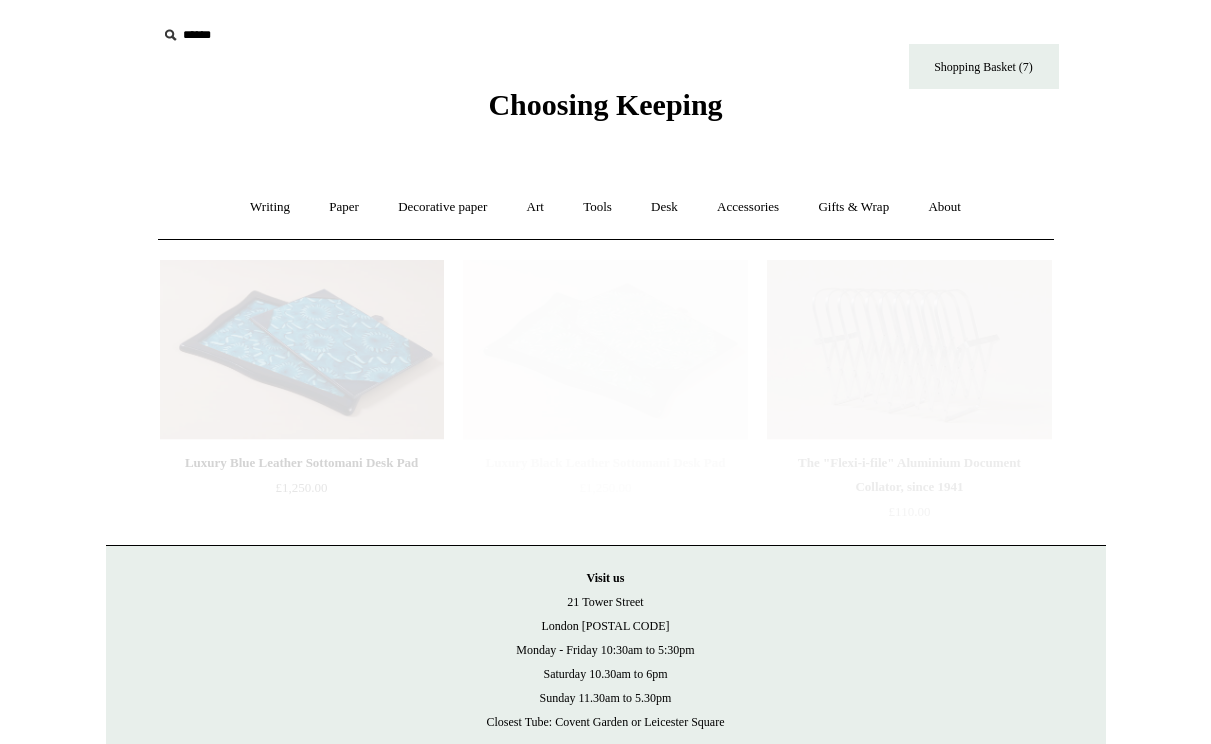 scroll, scrollTop: 0, scrollLeft: 0, axis: both 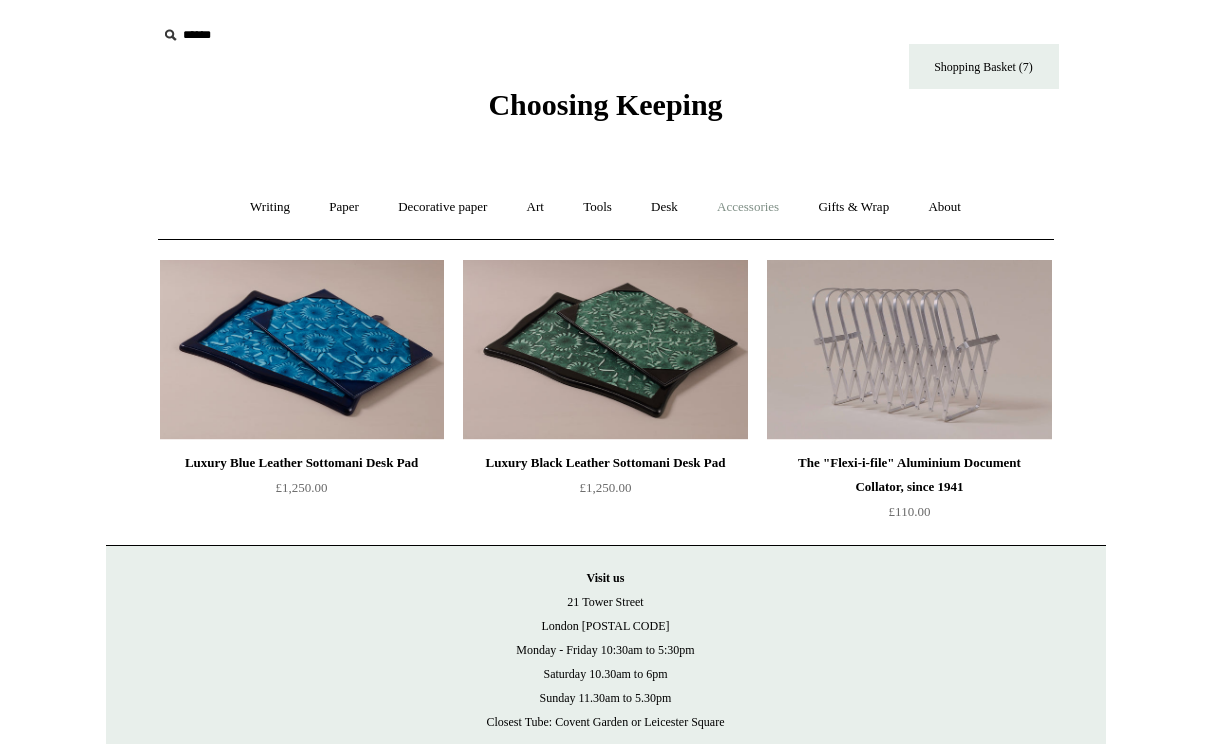 click on "Accessories +" at bounding box center [748, 207] 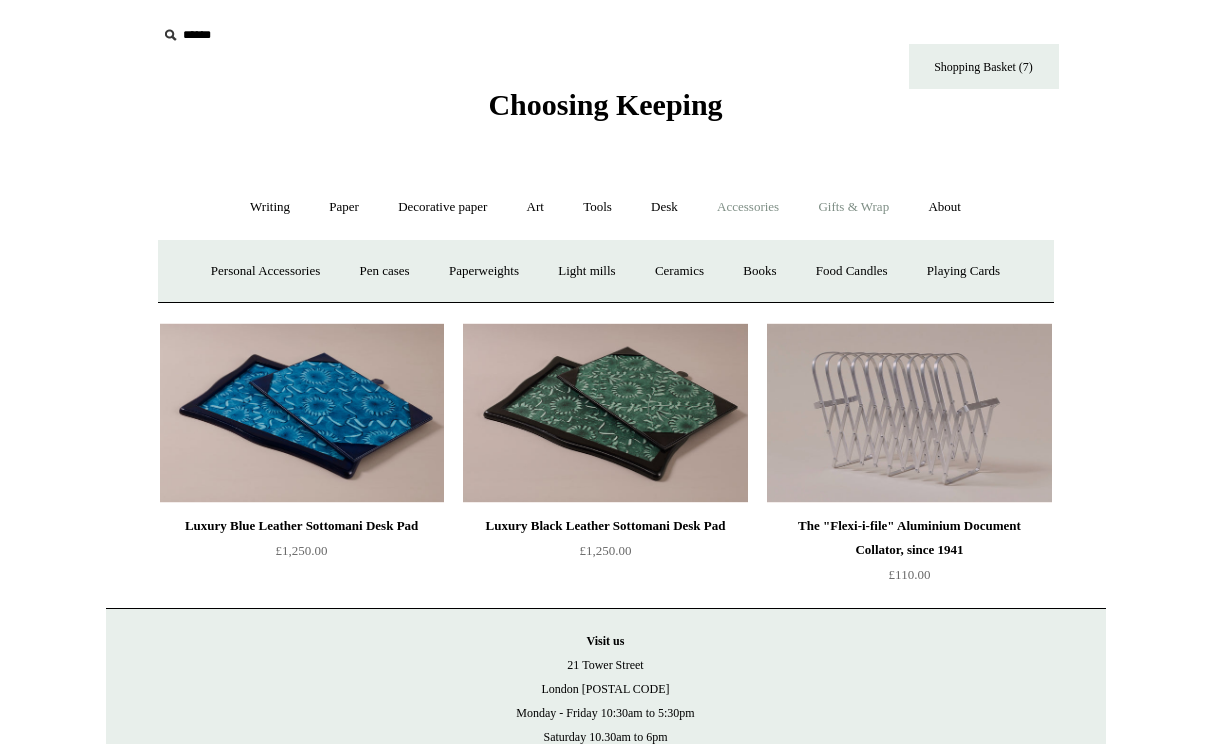 click on "Gifts & Wrap +" at bounding box center [853, 207] 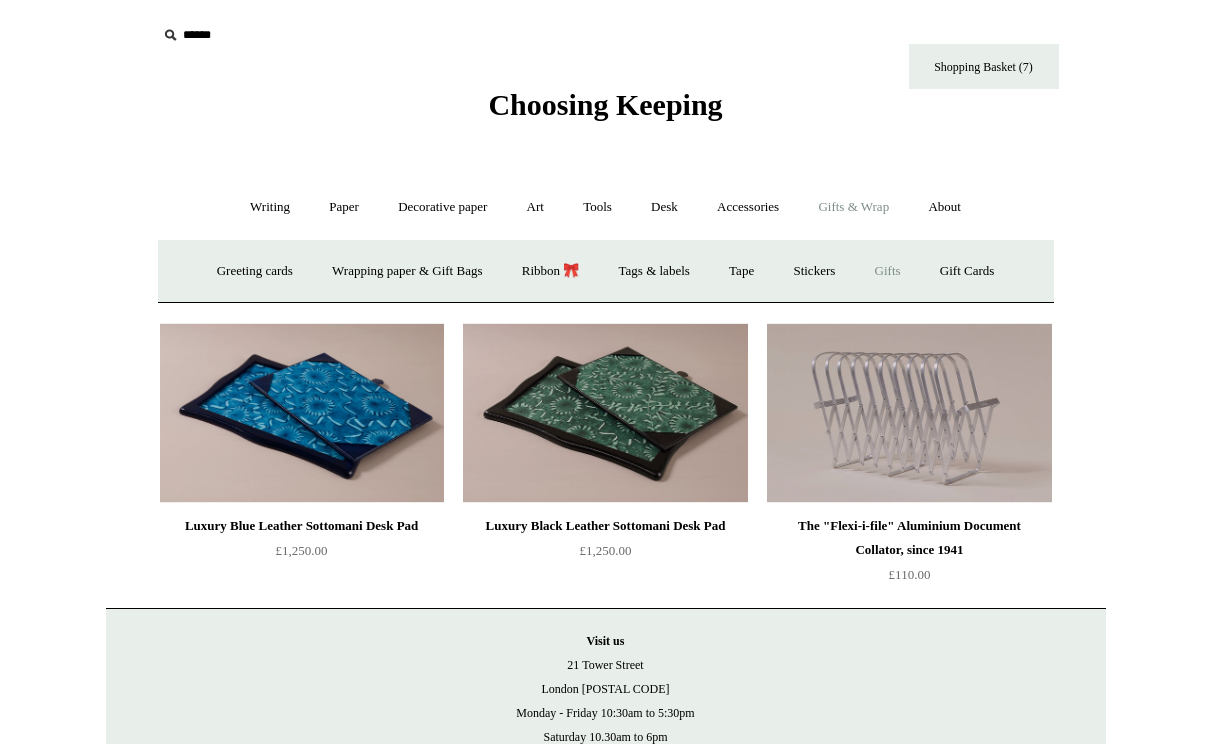 click on "Gifts +" at bounding box center [888, 271] 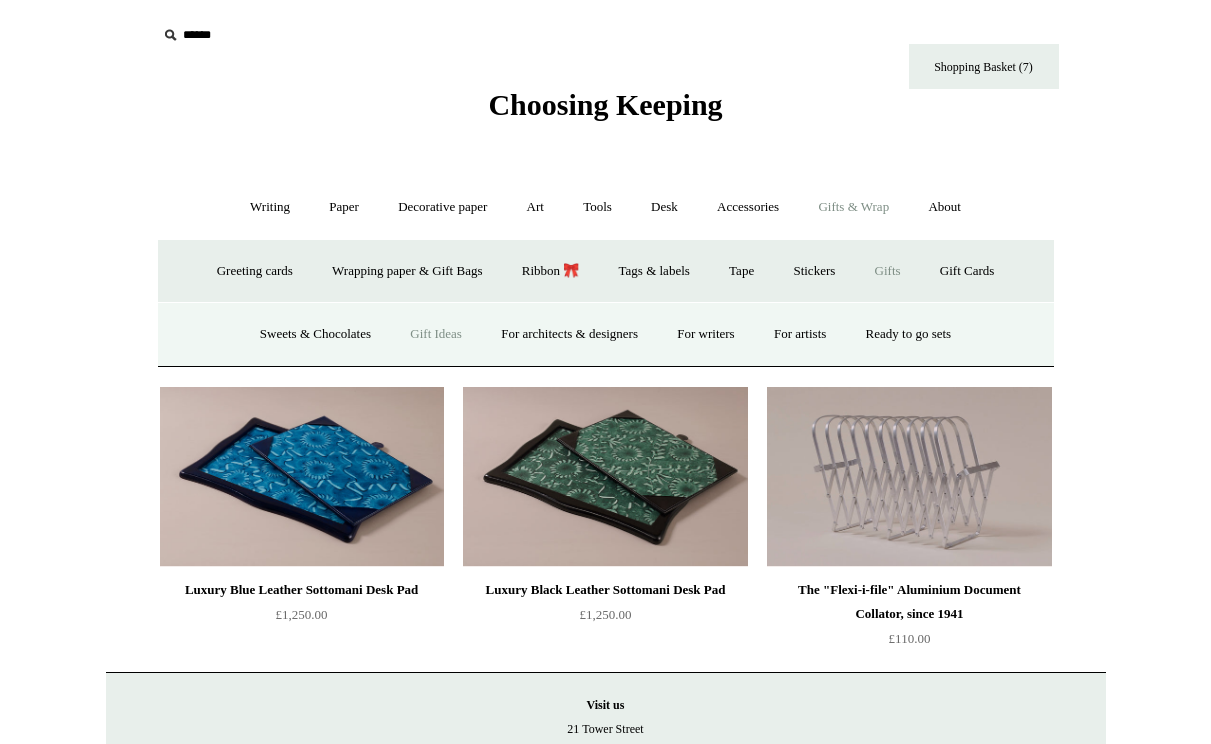 click on "Gift Ideas" at bounding box center [436, 334] 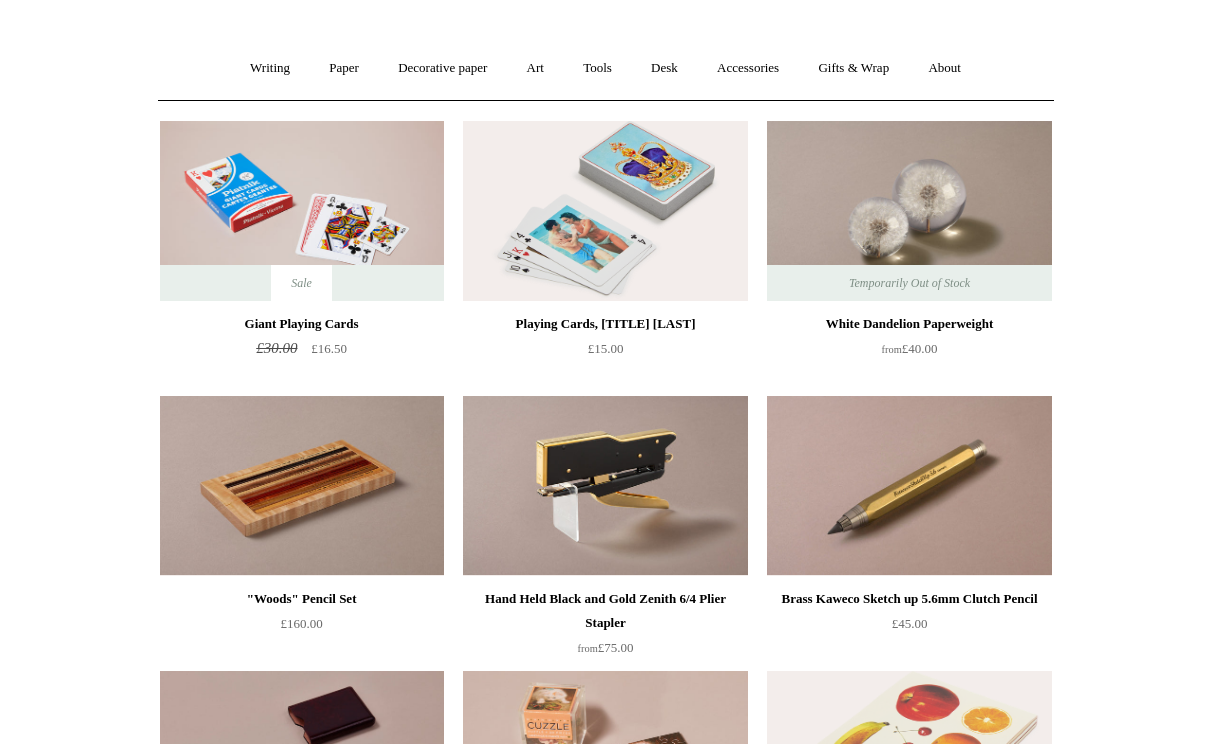 scroll, scrollTop: 0, scrollLeft: 0, axis: both 